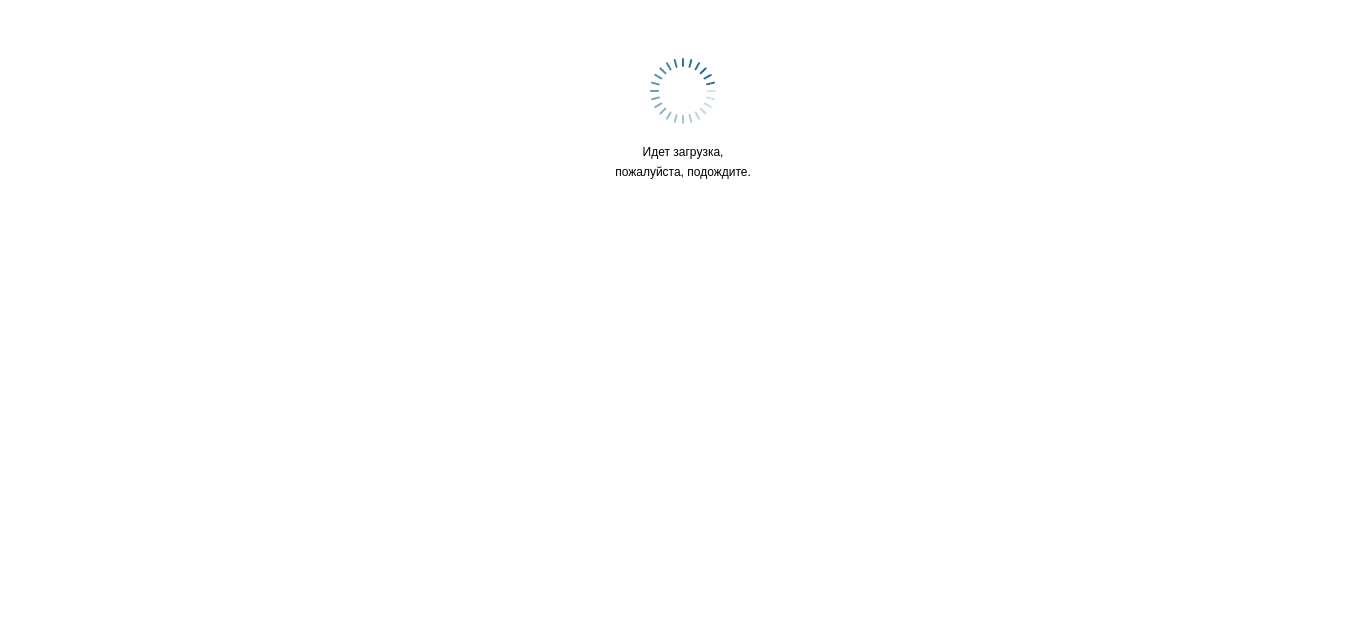 scroll, scrollTop: 0, scrollLeft: 0, axis: both 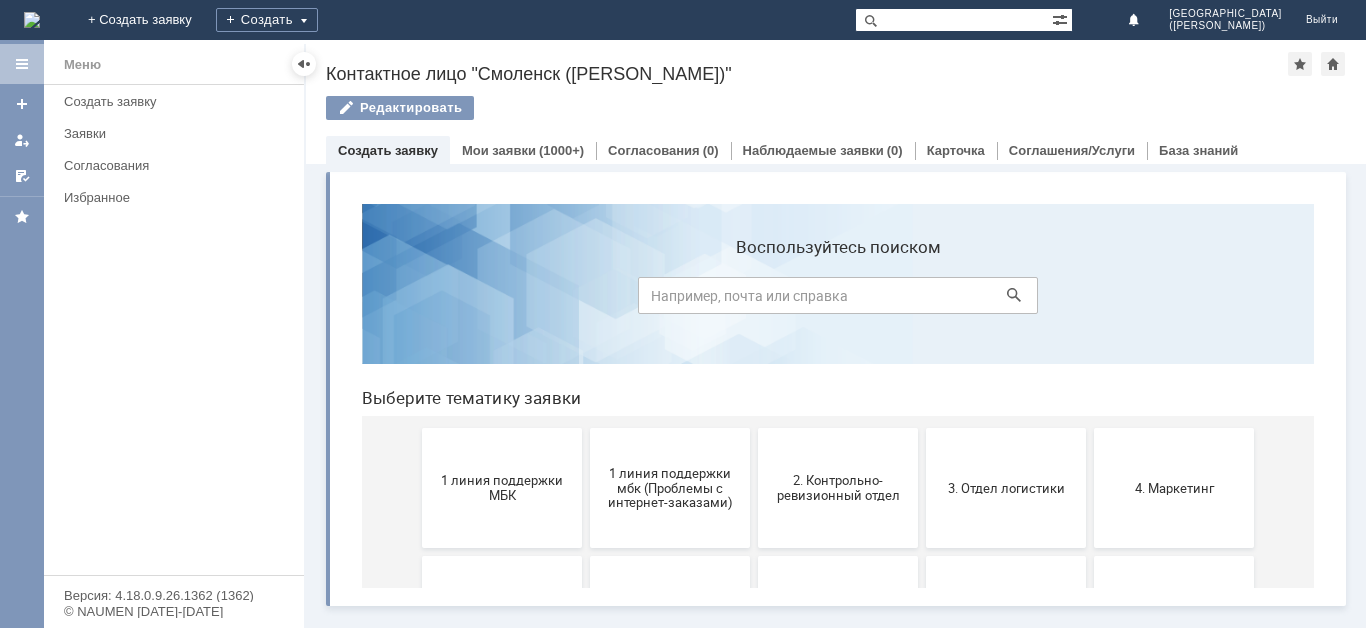 click on "Создать" at bounding box center (267, 20) 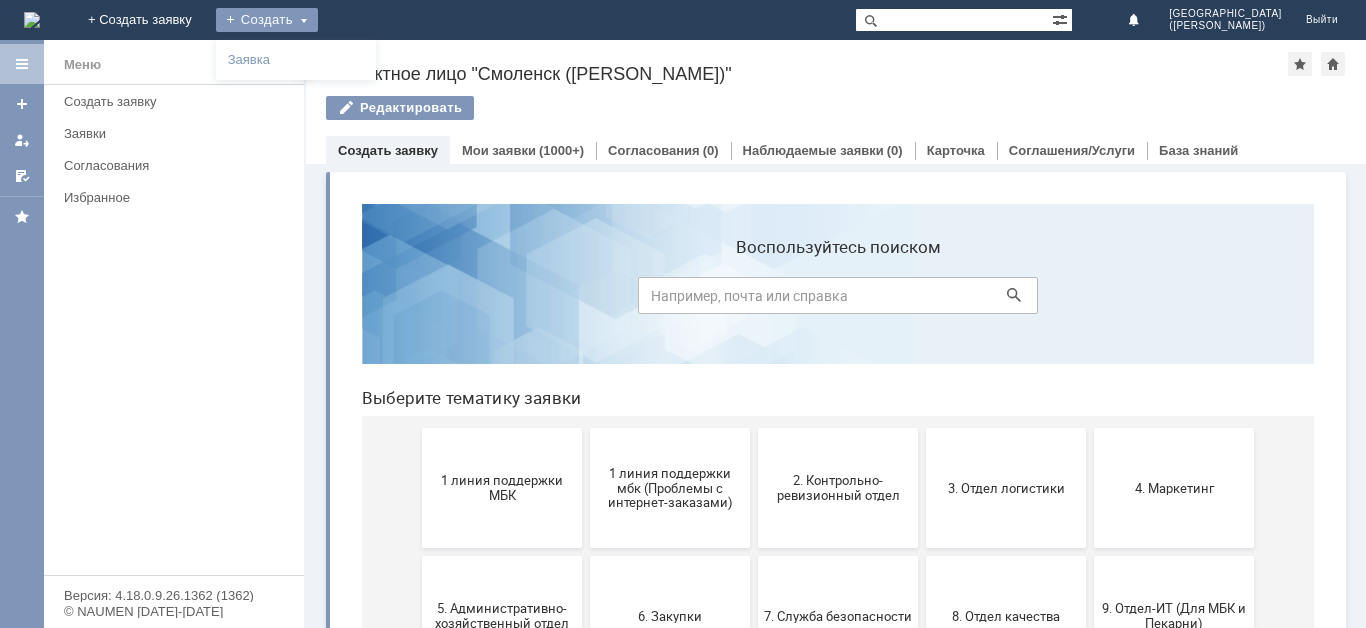 click on "Создать" at bounding box center (267, 20) 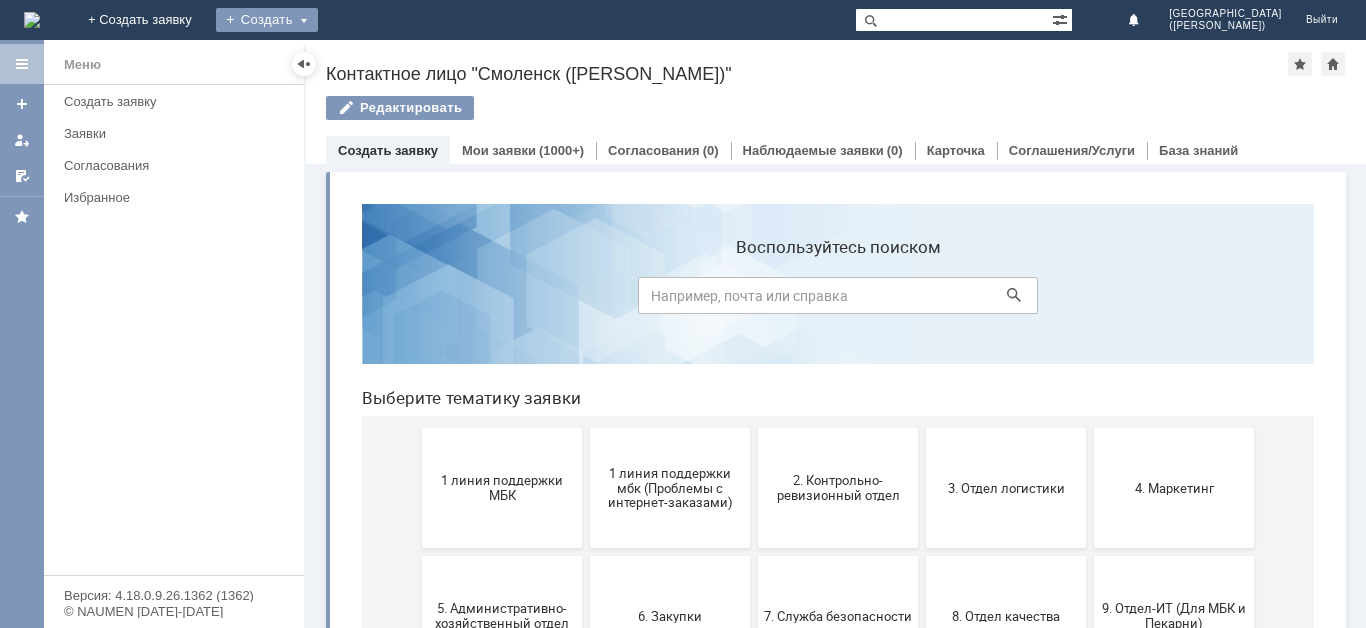 click on "Создать" at bounding box center [267, 20] 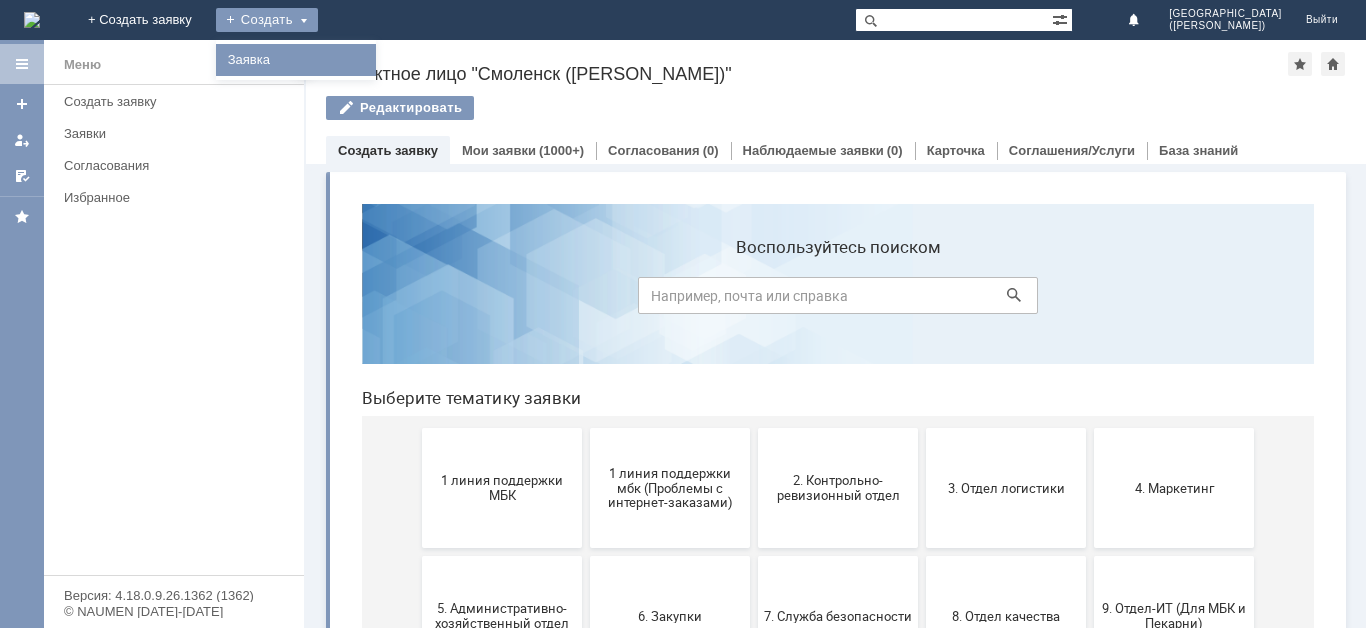 click on "Заявка" at bounding box center [296, 60] 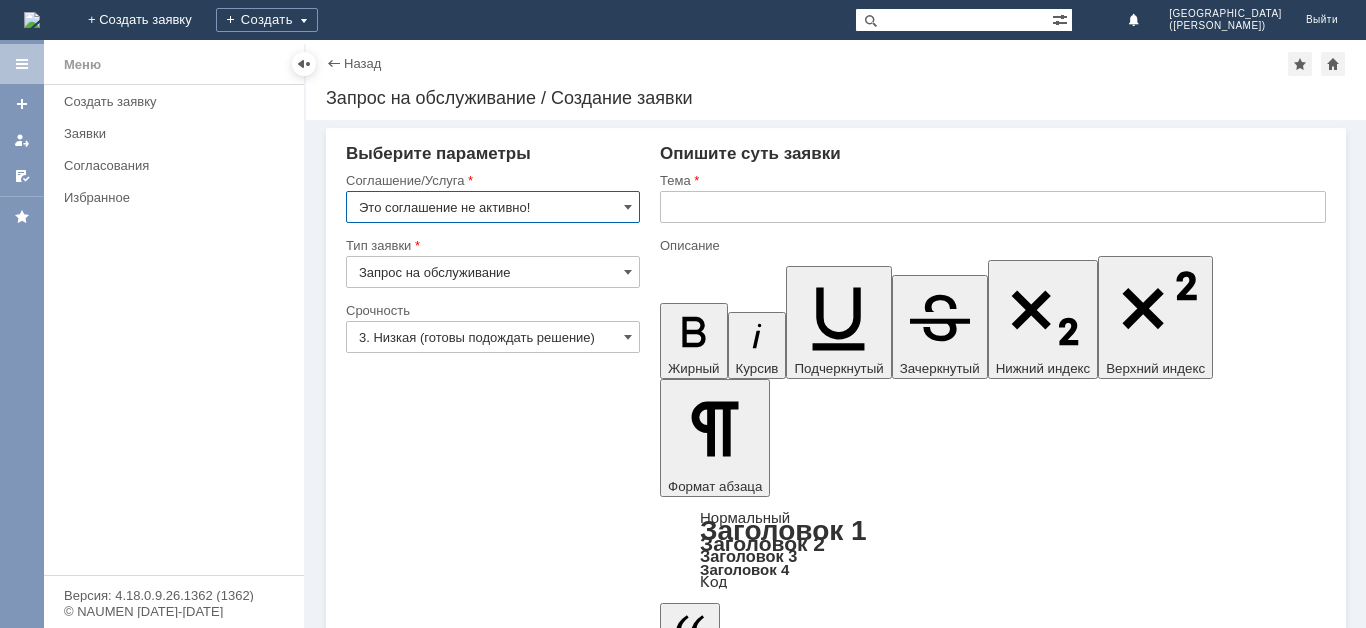 click on "Это соглашение не активно!" at bounding box center [493, 207] 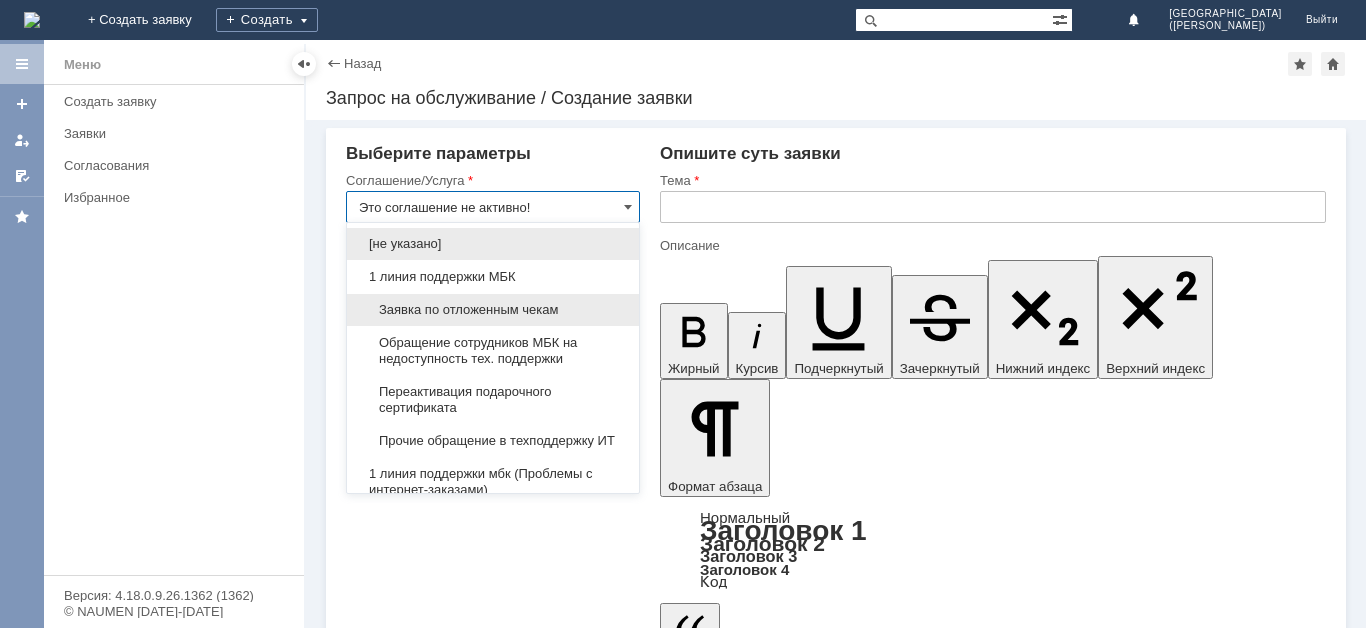 click on "Заявка по отложенным чекам" at bounding box center (493, 310) 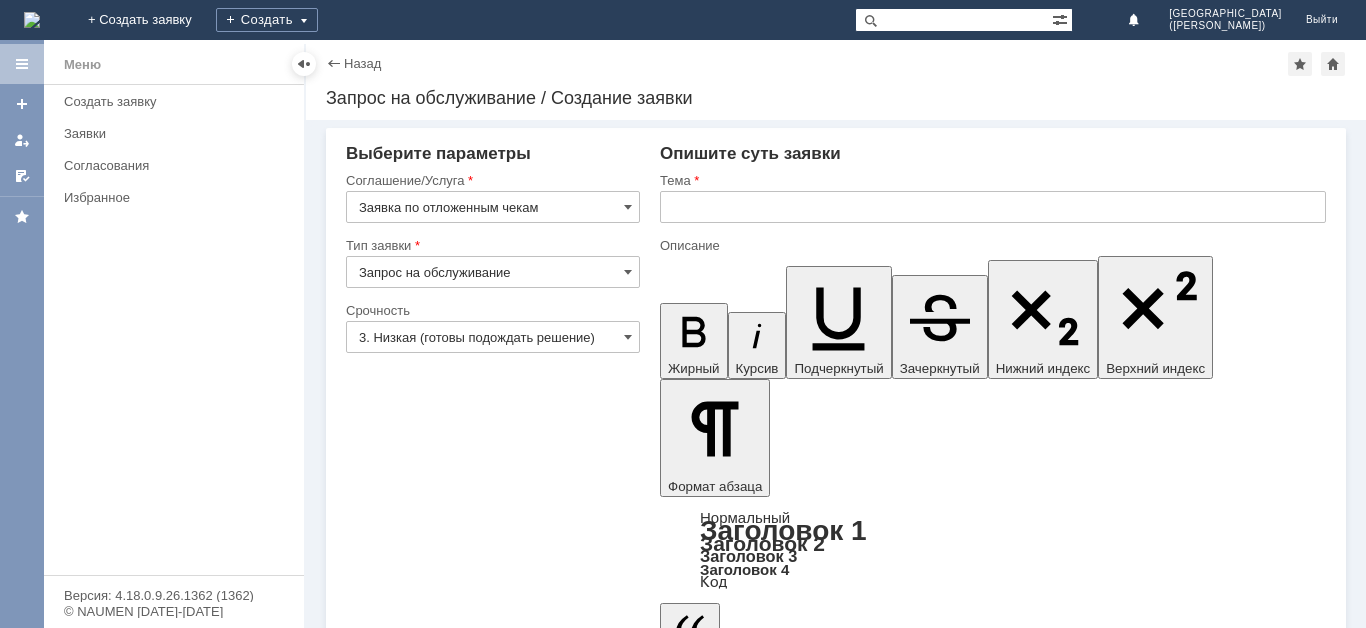 click on "3. Низкая (готовы подождать решение)" at bounding box center (493, 337) 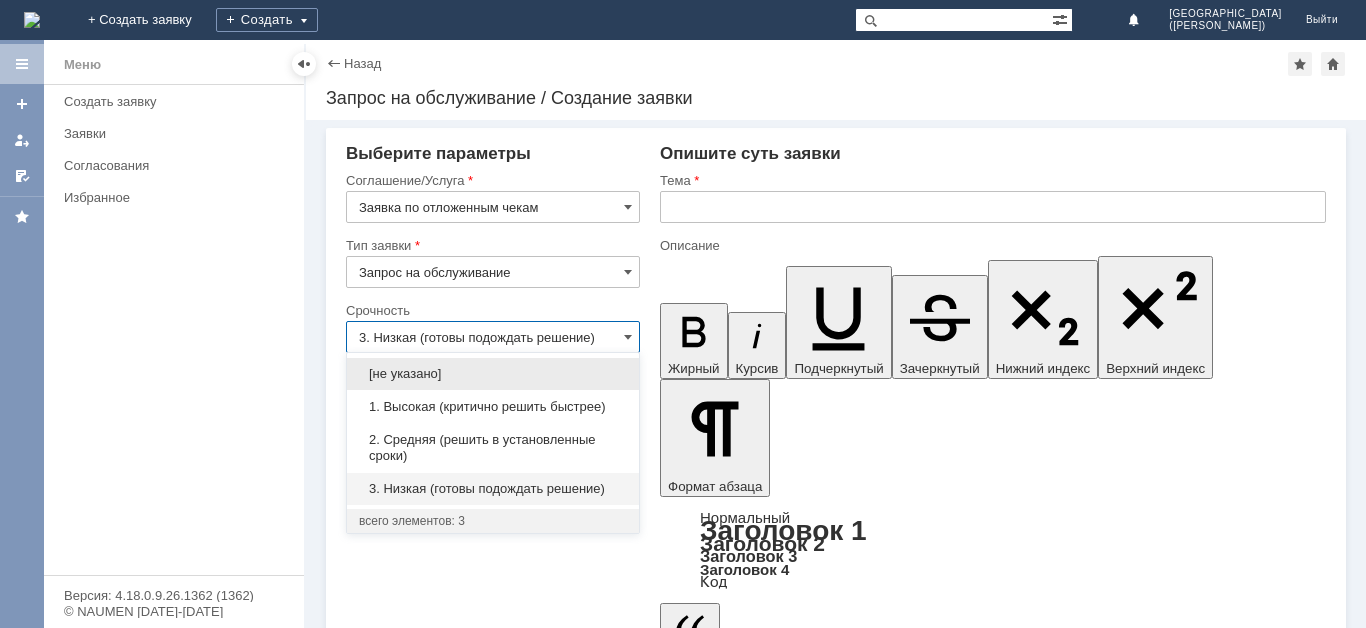 type on "Заявка по отложенным чекам" 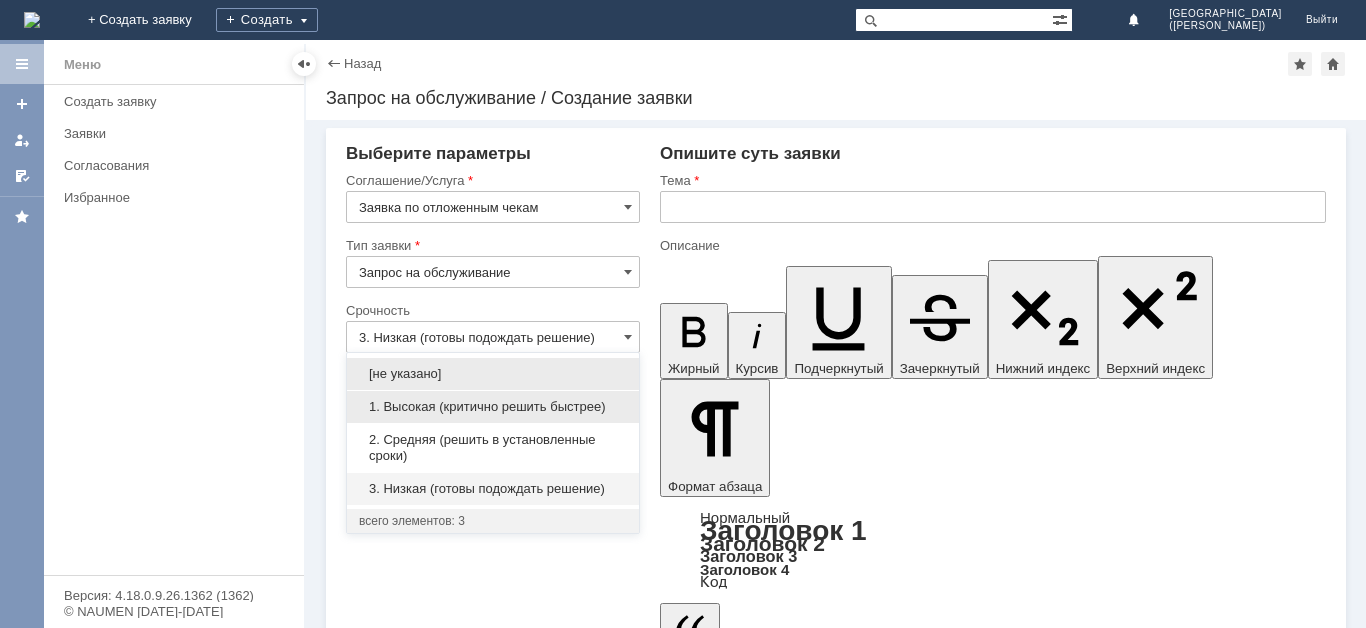 click on "1. Высокая (критично решить быстрее)" at bounding box center [493, 407] 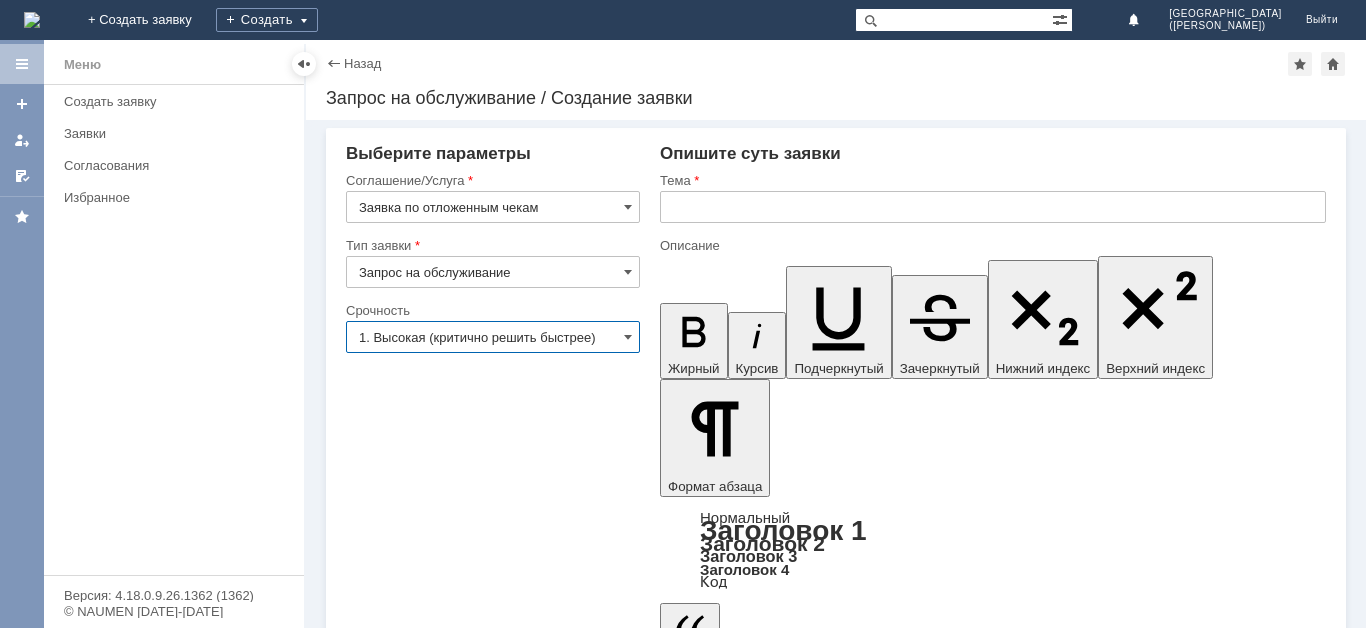type on "1. Высокая (критично решить быстрее)" 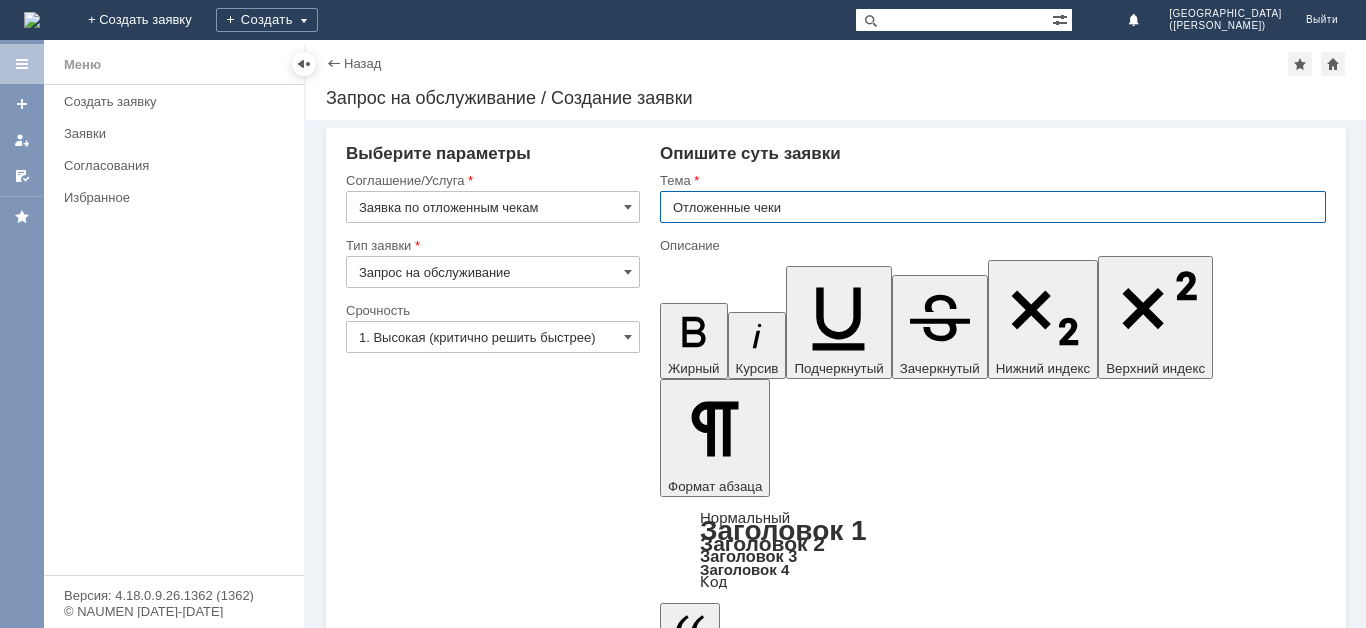 type on "Отложенные чеки" 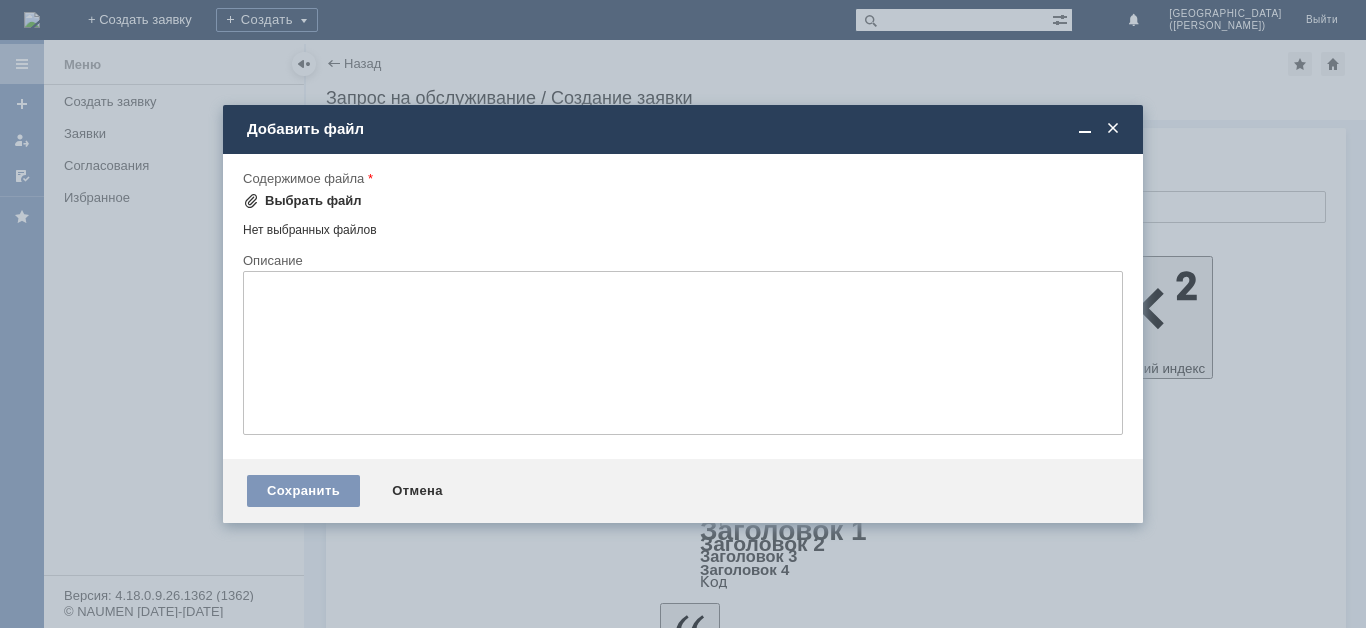 click on "Выбрать файл" at bounding box center [313, 201] 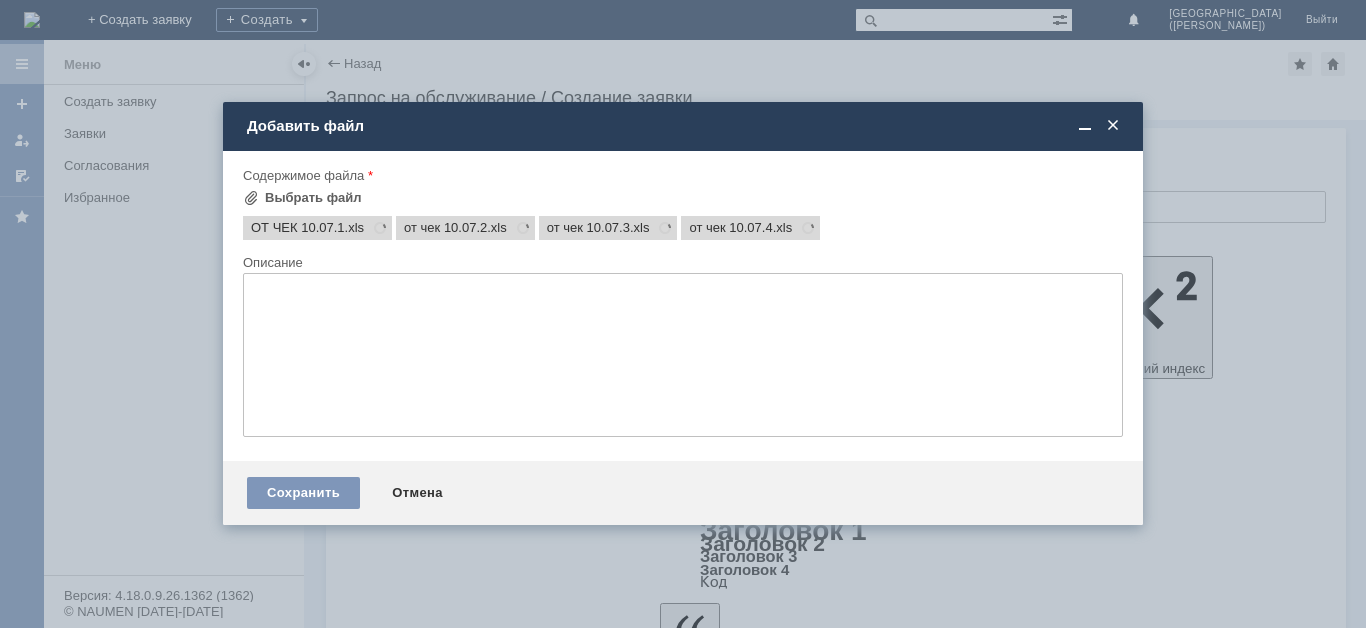 scroll, scrollTop: 0, scrollLeft: 0, axis: both 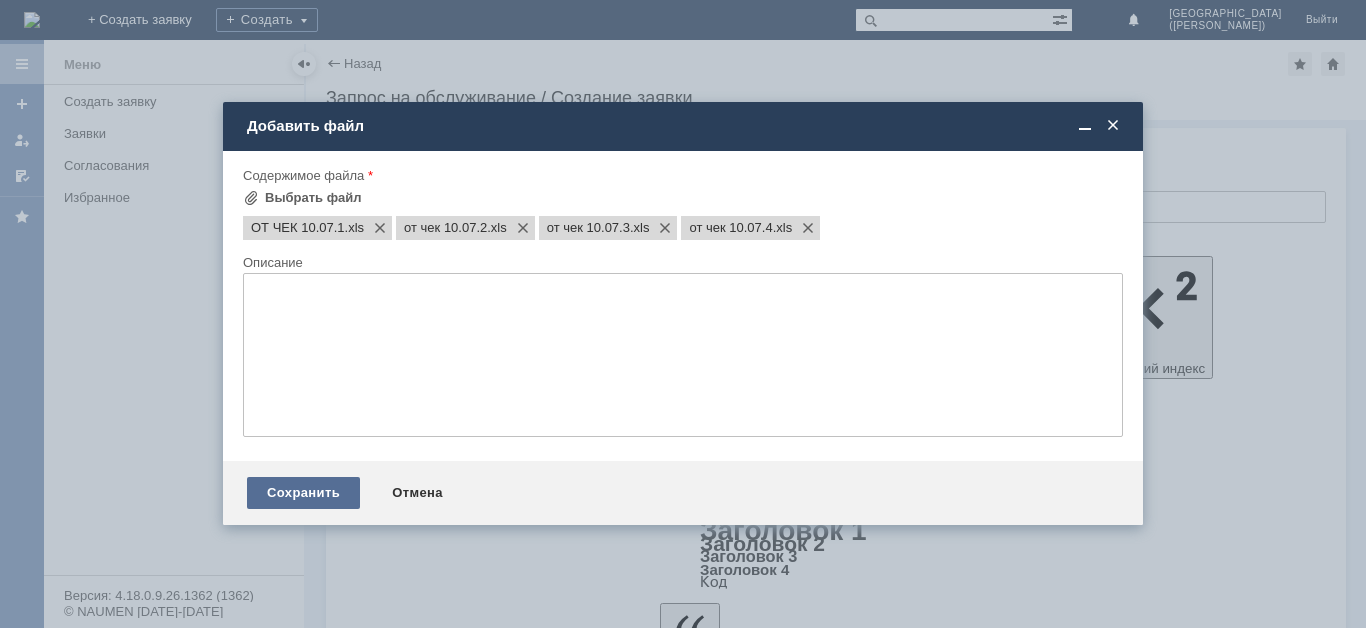 click on "Сохранить" at bounding box center (303, 493) 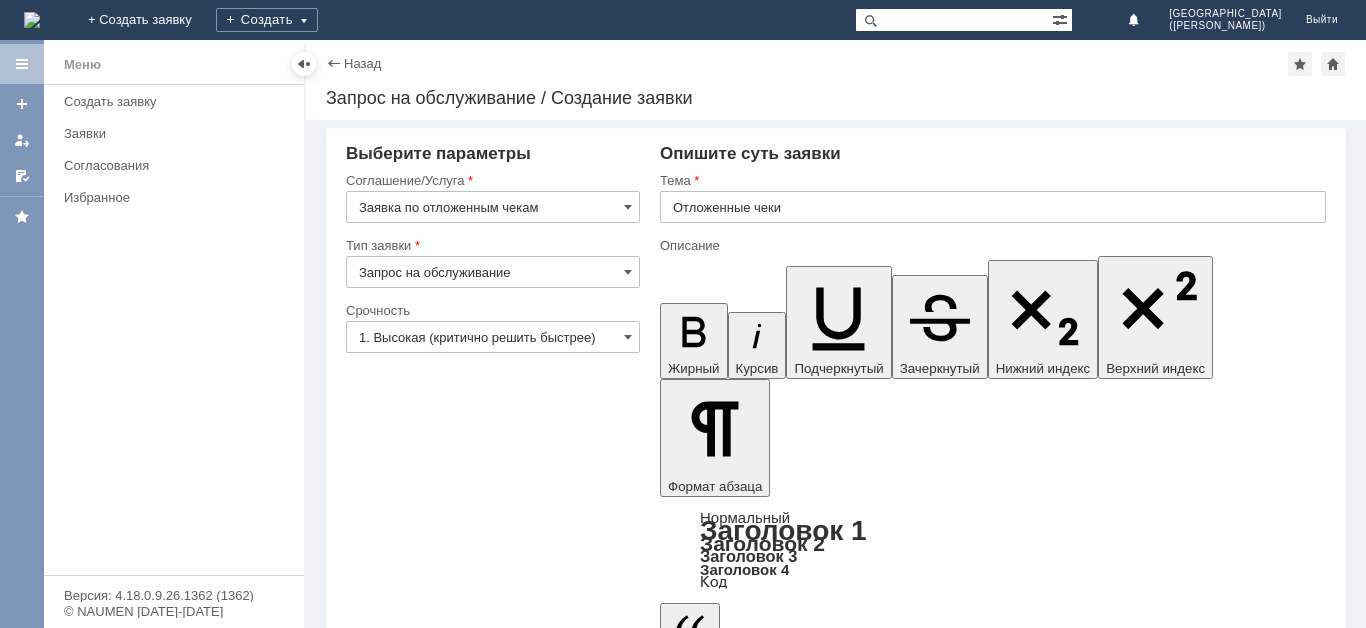 click at bounding box center [823, 4980] 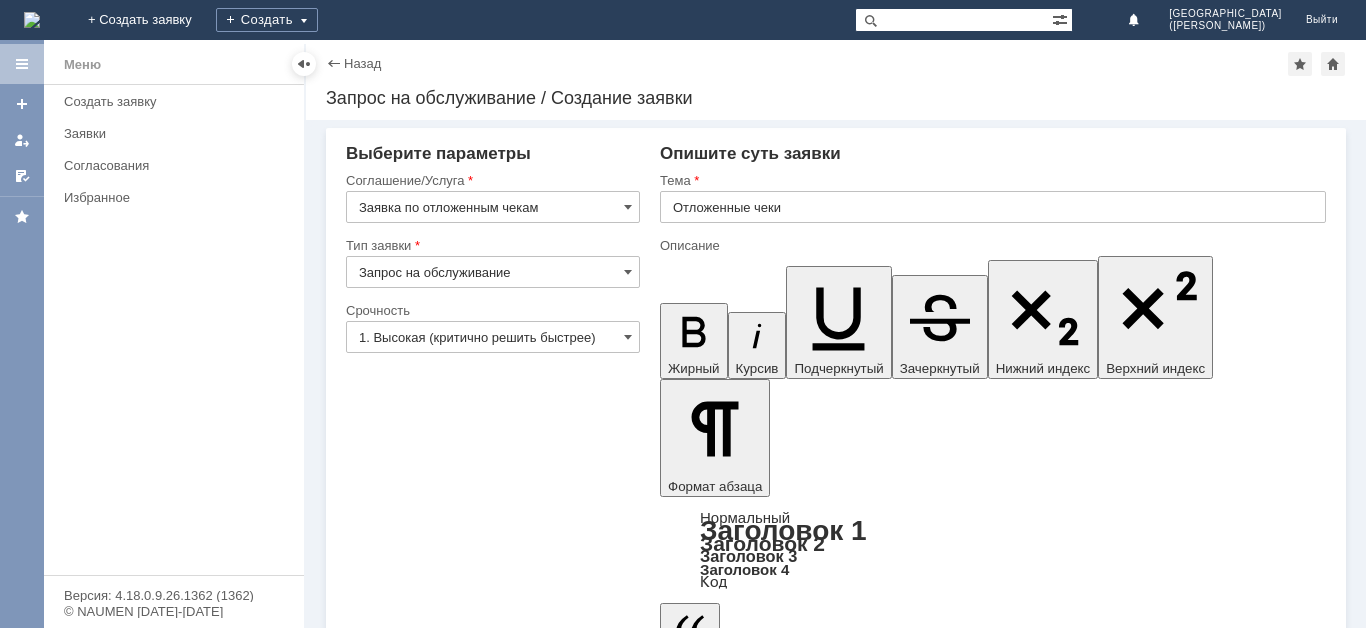 click on "Просьба удалить отложенные чнки" at bounding box center [823, 4923] 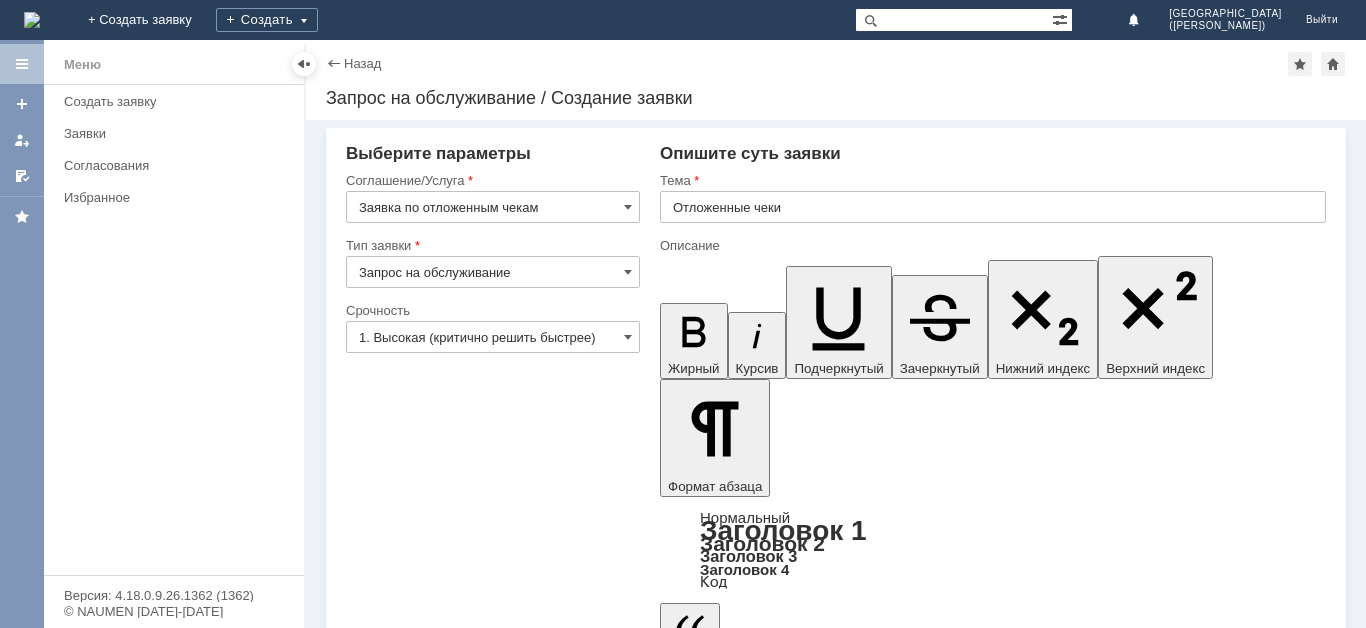 click on "Просьба удалить отложенные чеки" at bounding box center (823, 4923) 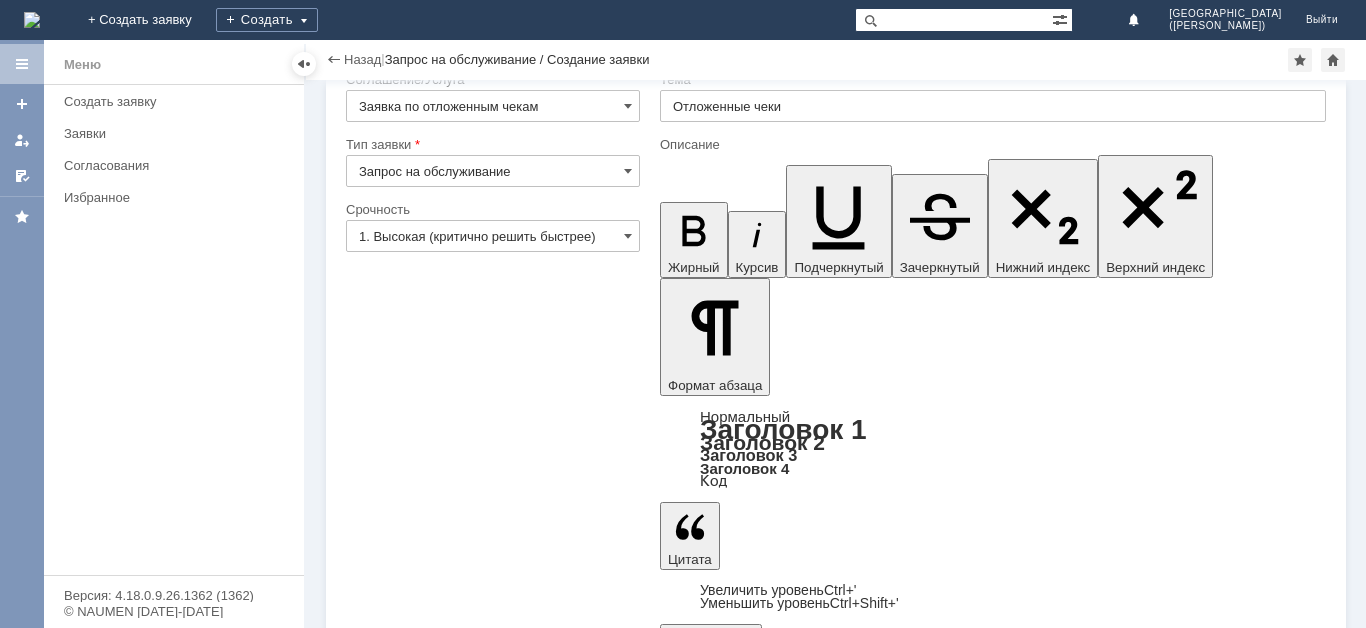 scroll, scrollTop: 59, scrollLeft: 0, axis: vertical 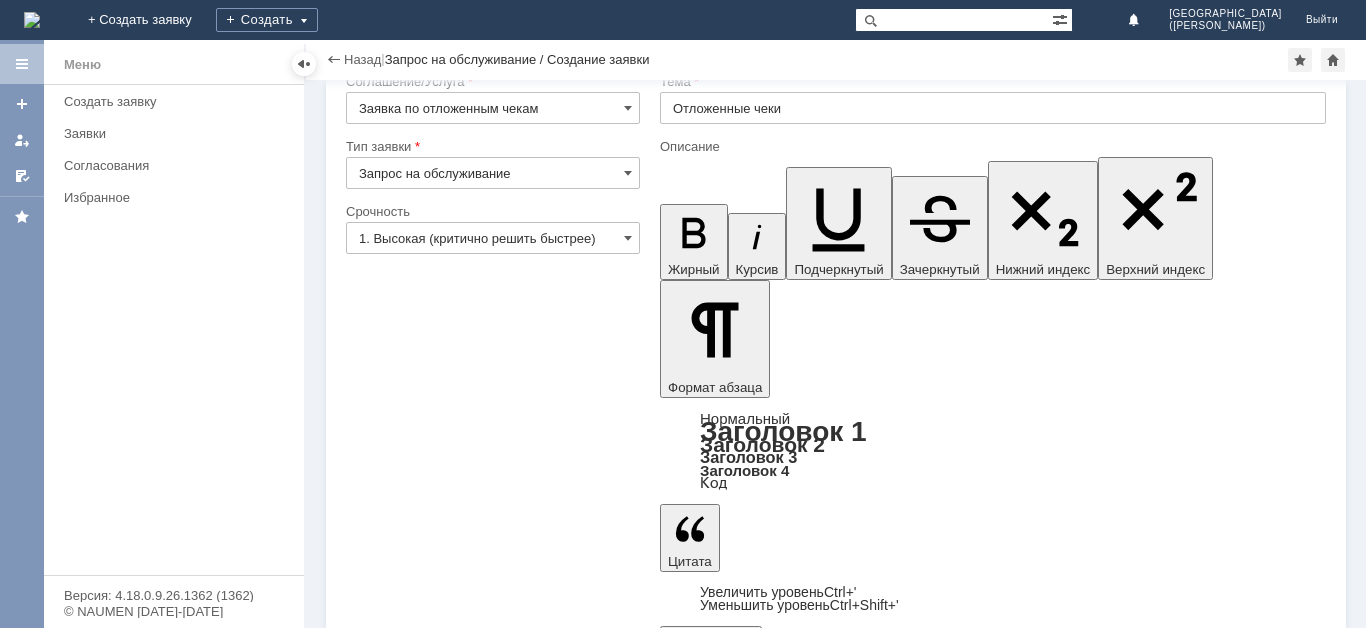 click on "Сохранить" at bounding box center [406, 5182] 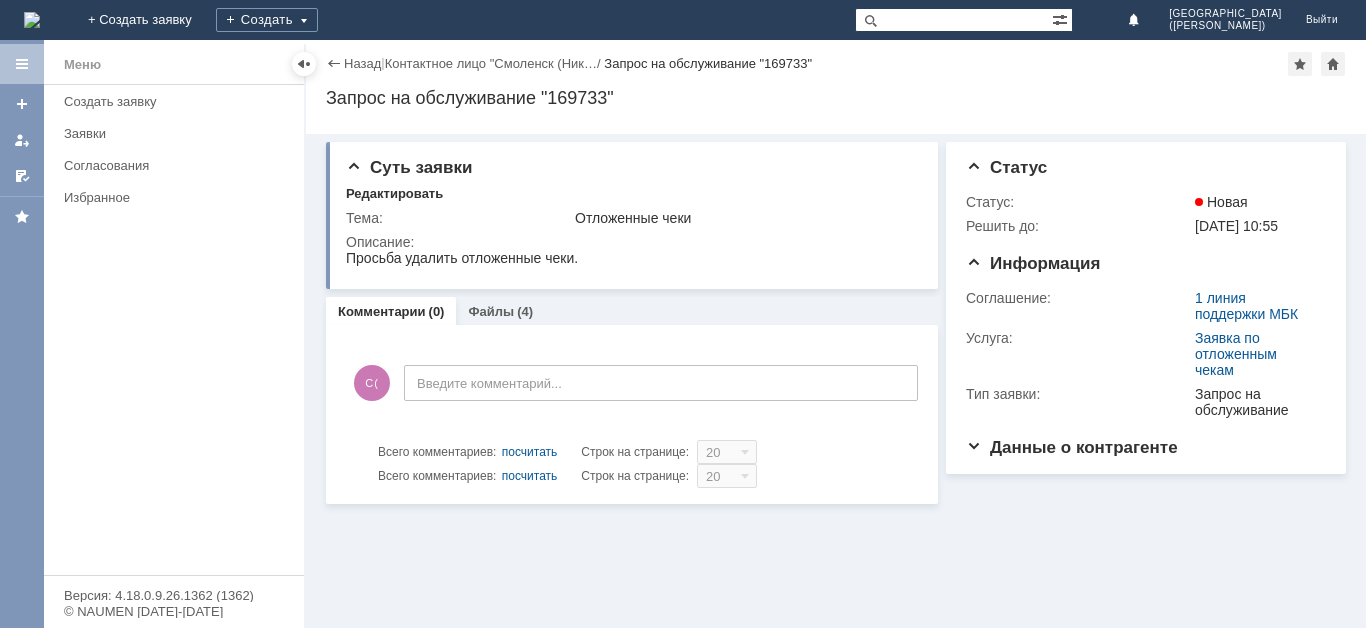 scroll, scrollTop: 0, scrollLeft: 0, axis: both 